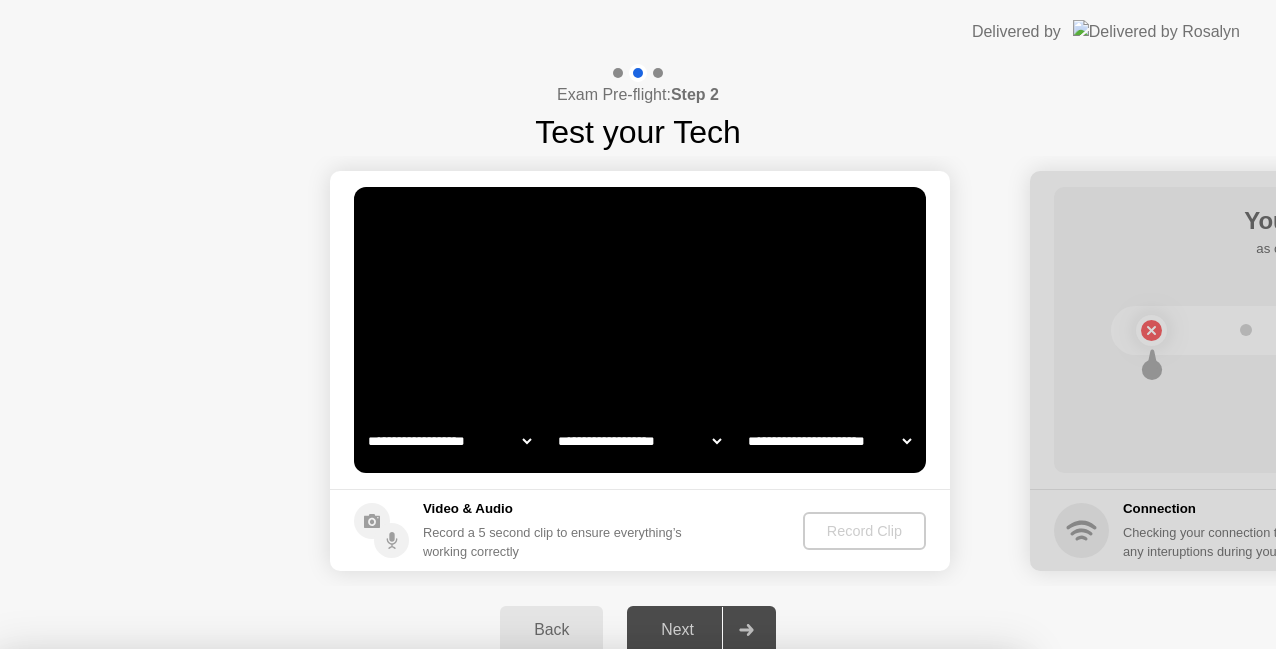 scroll, scrollTop: 0, scrollLeft: 0, axis: both 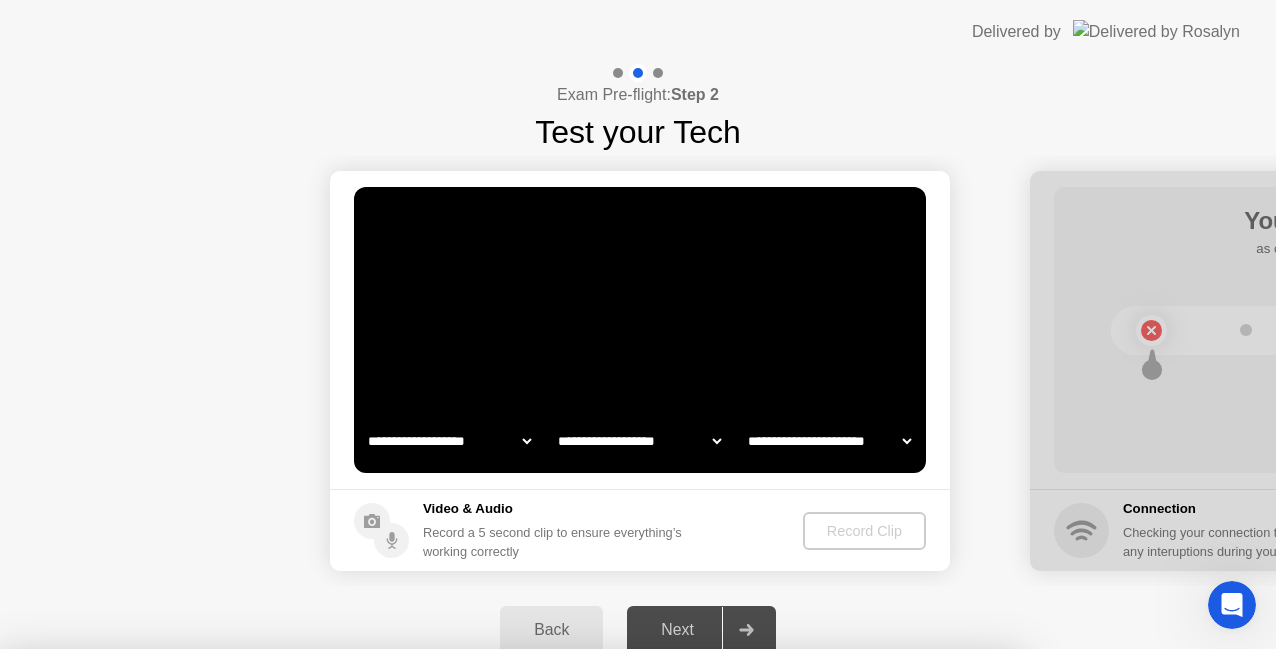 click on "Close App" at bounding box center [654, 1355] 